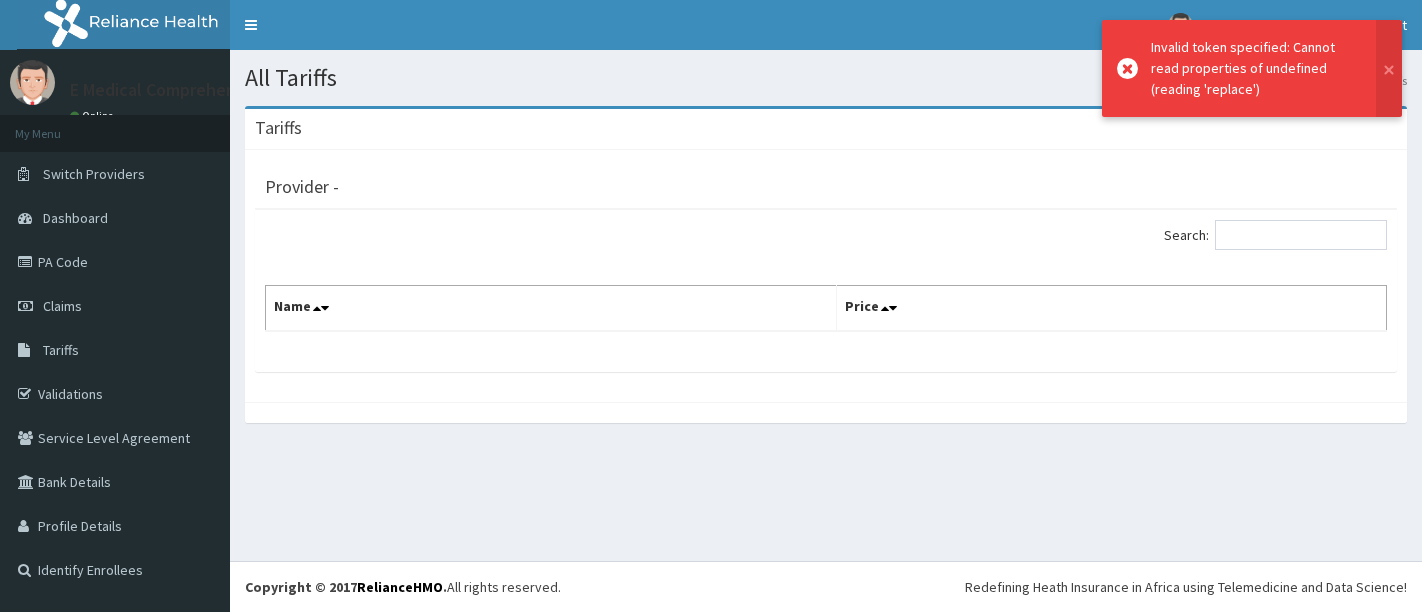 scroll, scrollTop: 0, scrollLeft: 0, axis: both 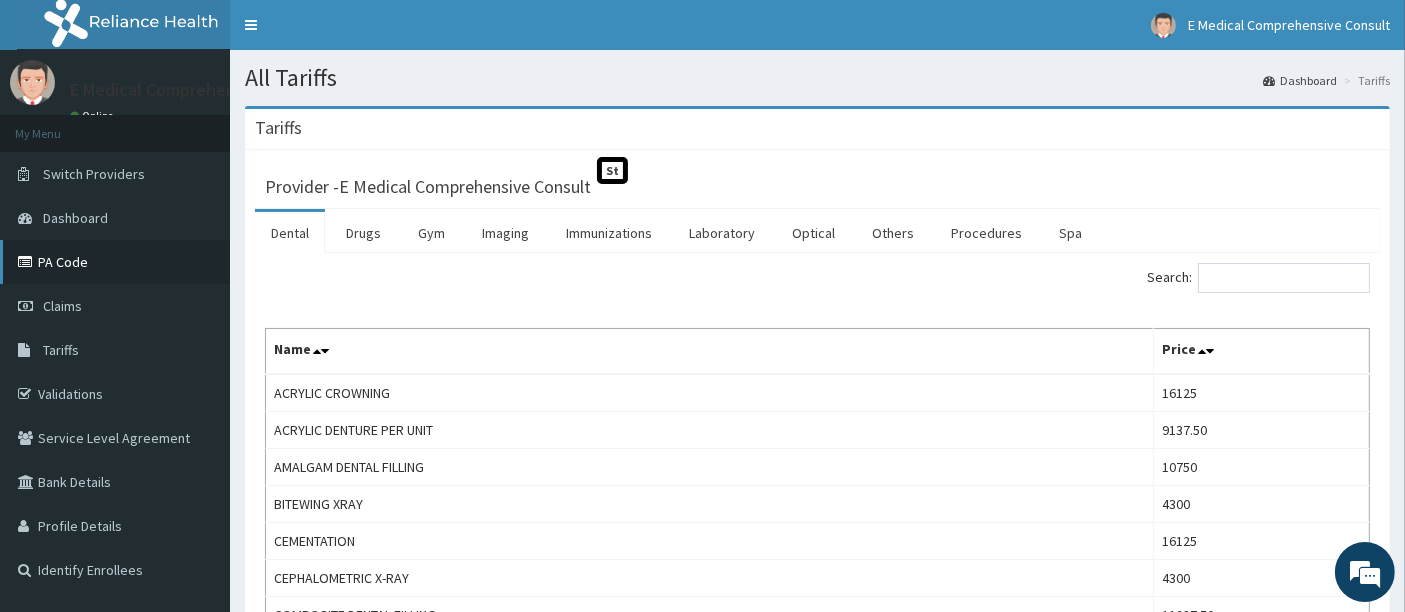 click on "PA Code" at bounding box center [115, 262] 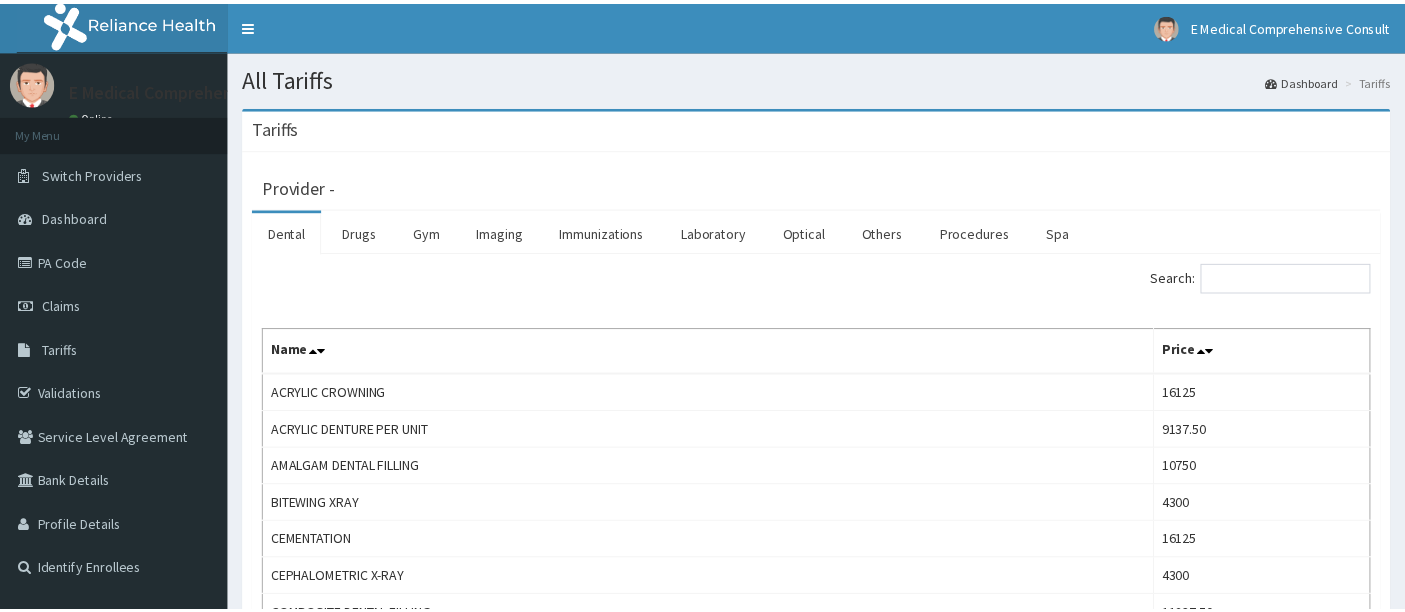 scroll, scrollTop: 0, scrollLeft: 0, axis: both 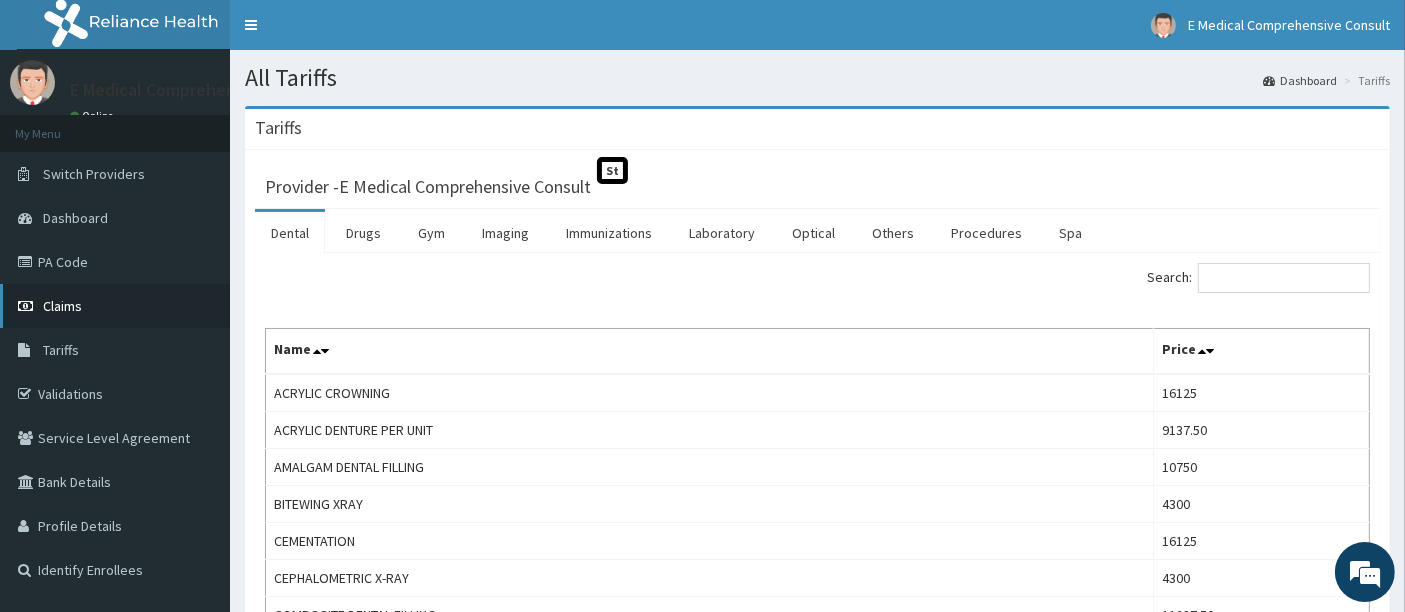 click on "Claims" at bounding box center (62, 306) 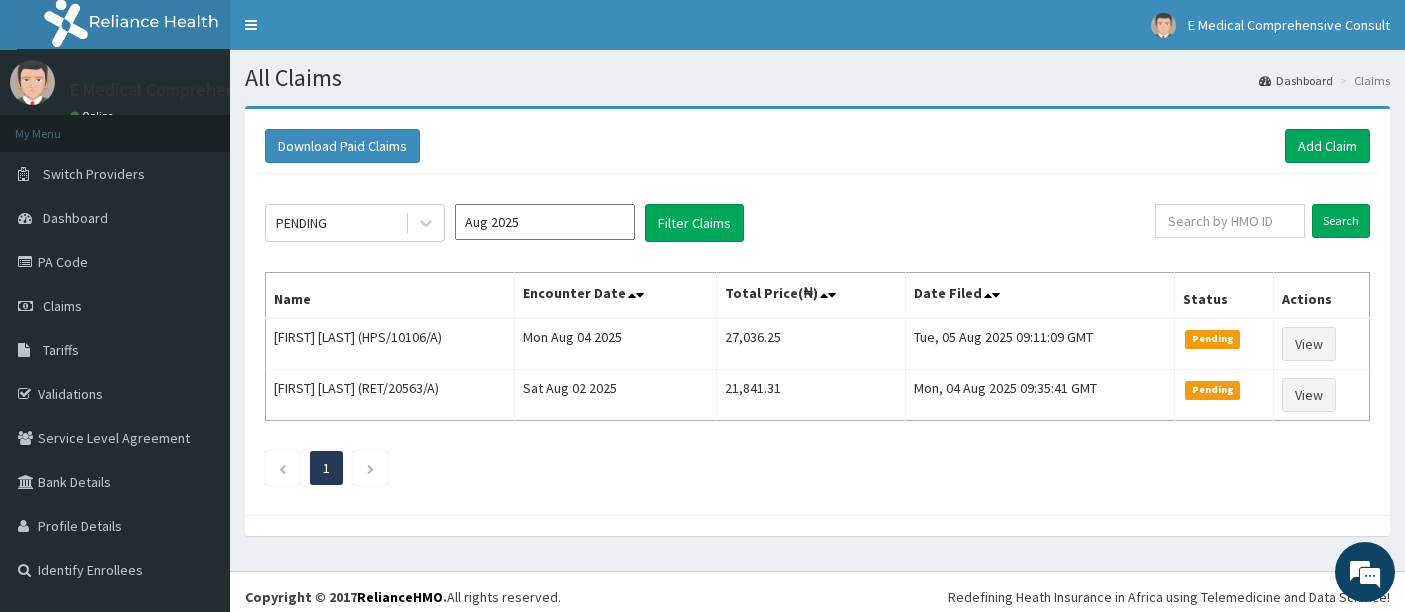 scroll, scrollTop: 0, scrollLeft: 0, axis: both 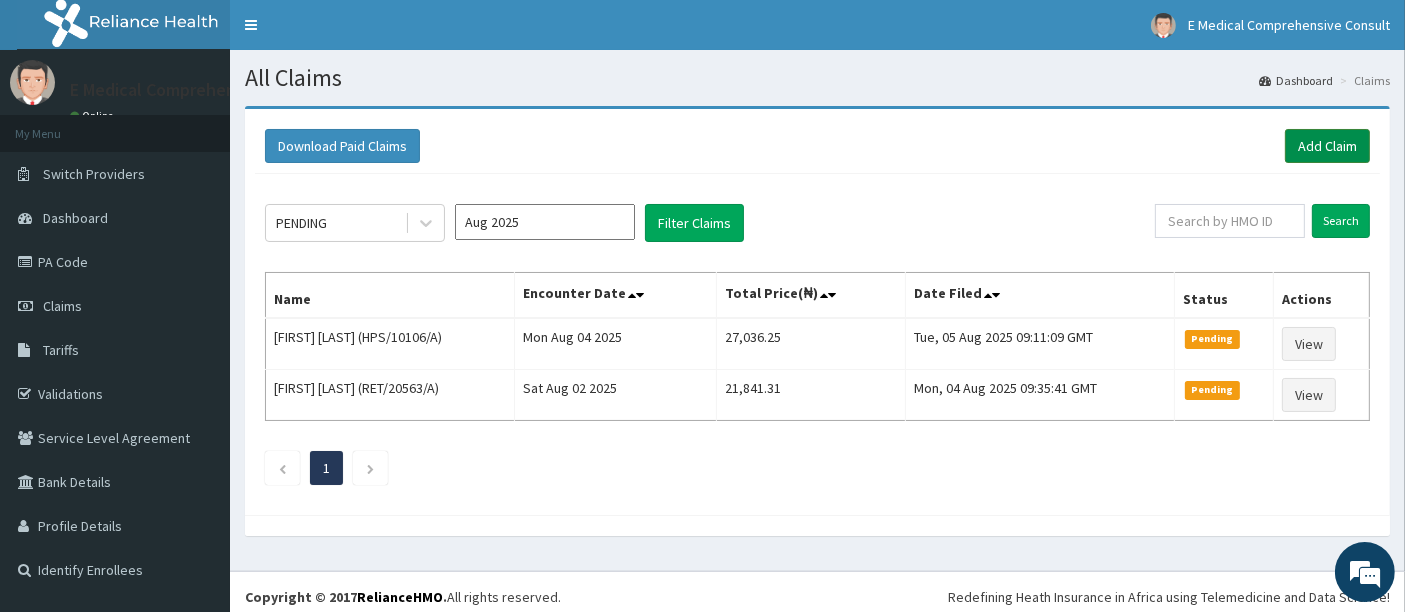 click on "Add Claim" at bounding box center [1327, 146] 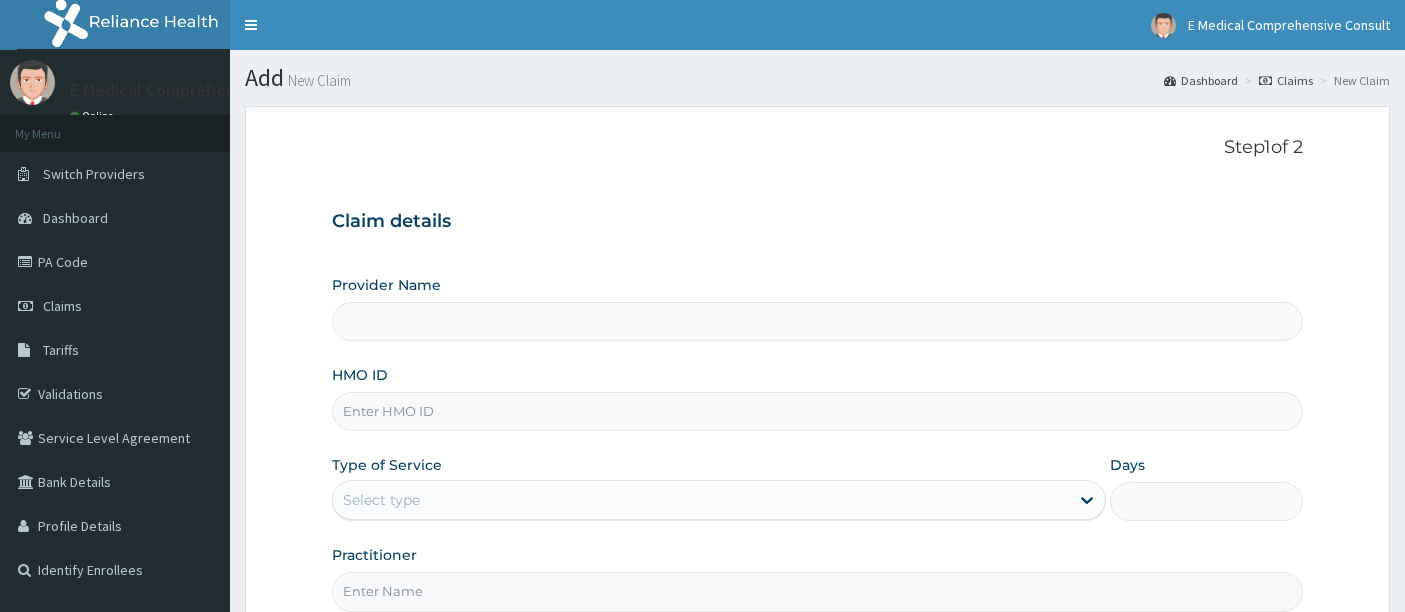 scroll, scrollTop: 0, scrollLeft: 0, axis: both 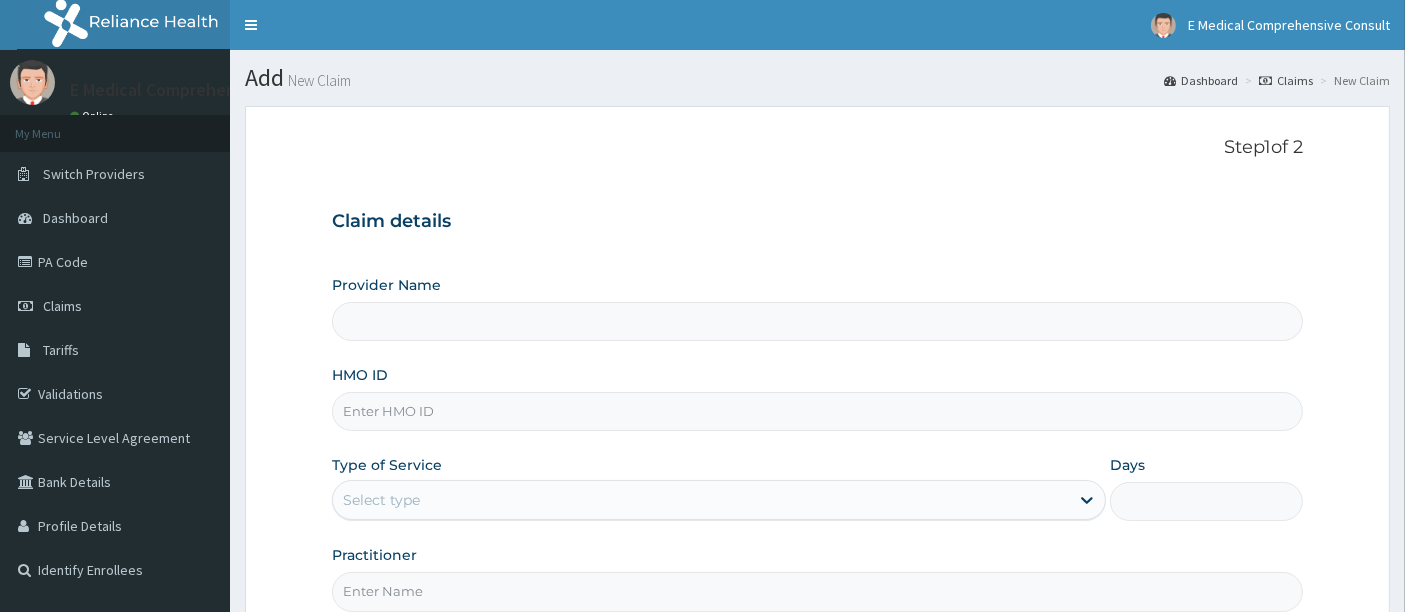 type on "E Medical Comprehensive Consult" 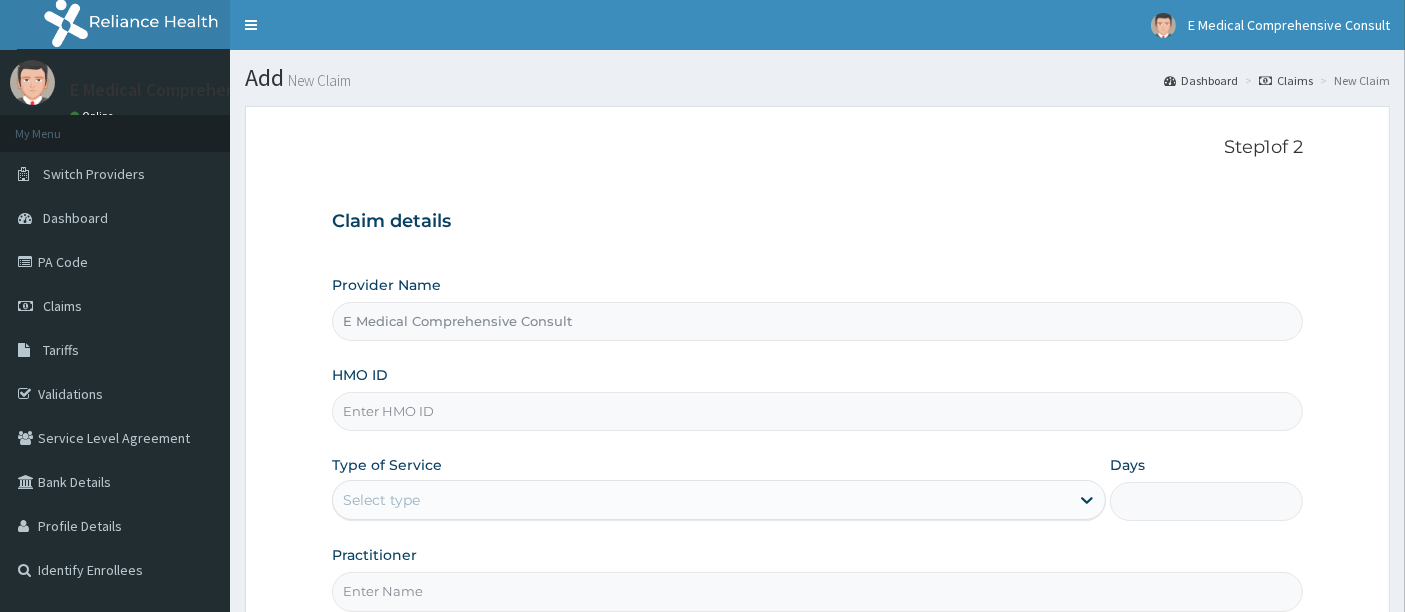 scroll, scrollTop: 0, scrollLeft: 0, axis: both 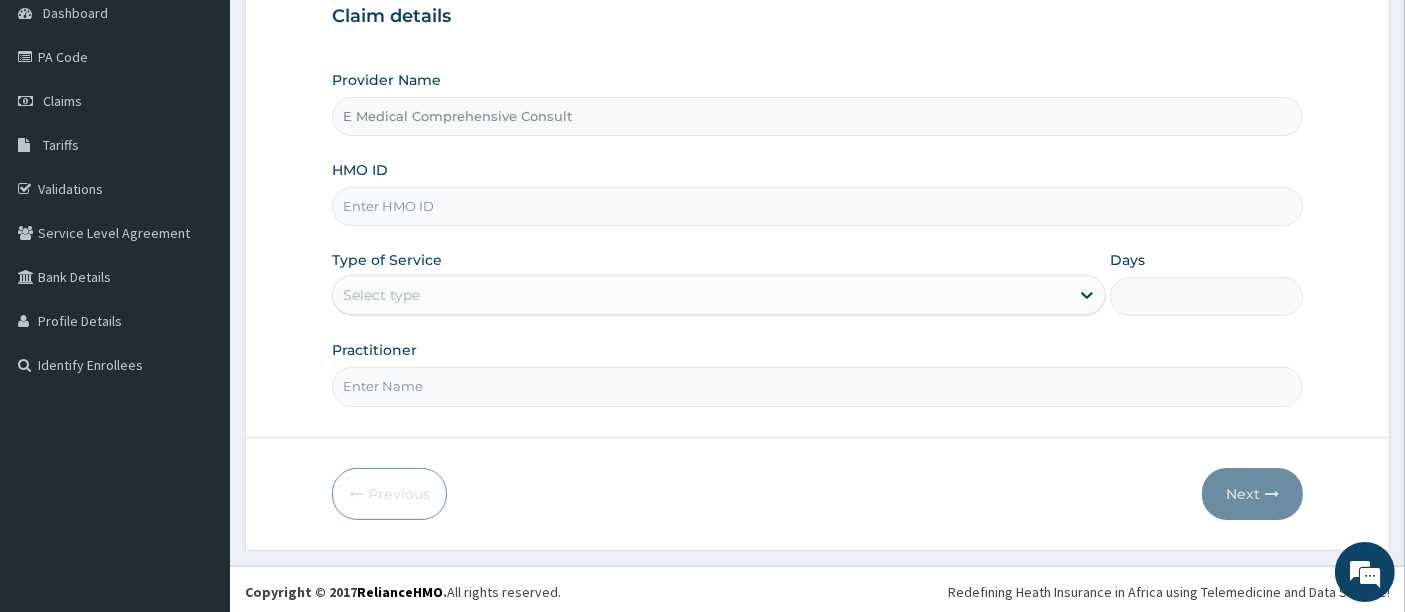 click on "HMO ID" at bounding box center (818, 206) 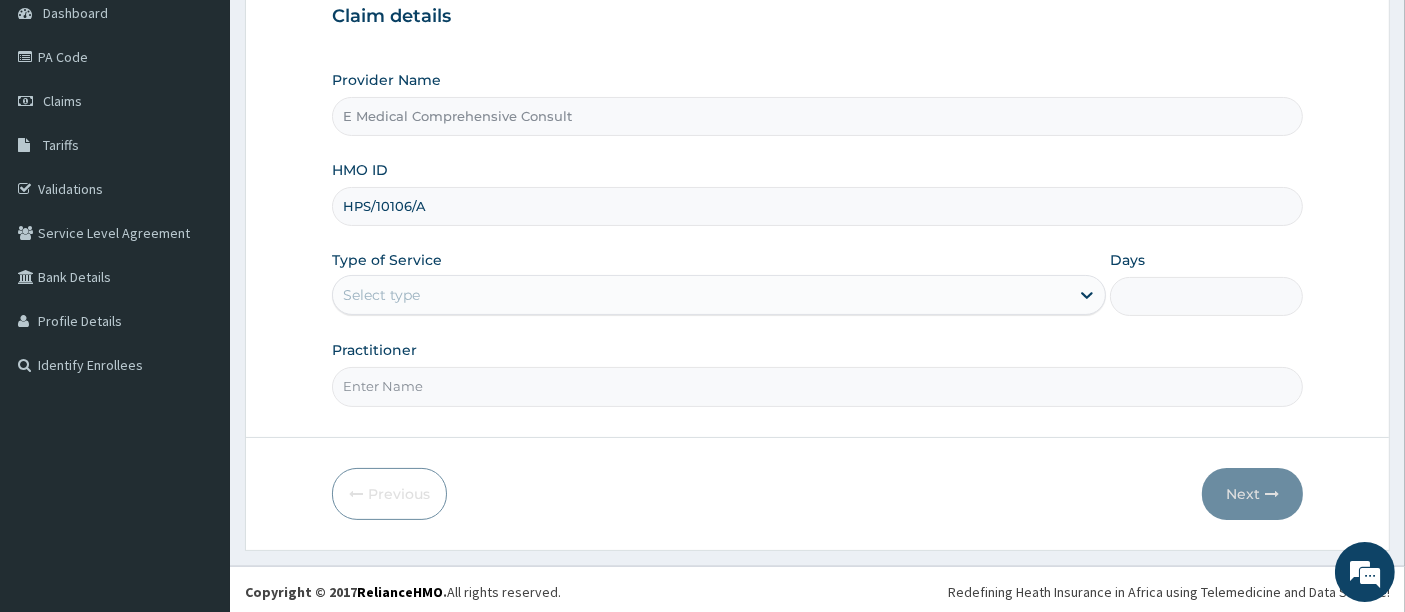 type on "HPS/10106/A" 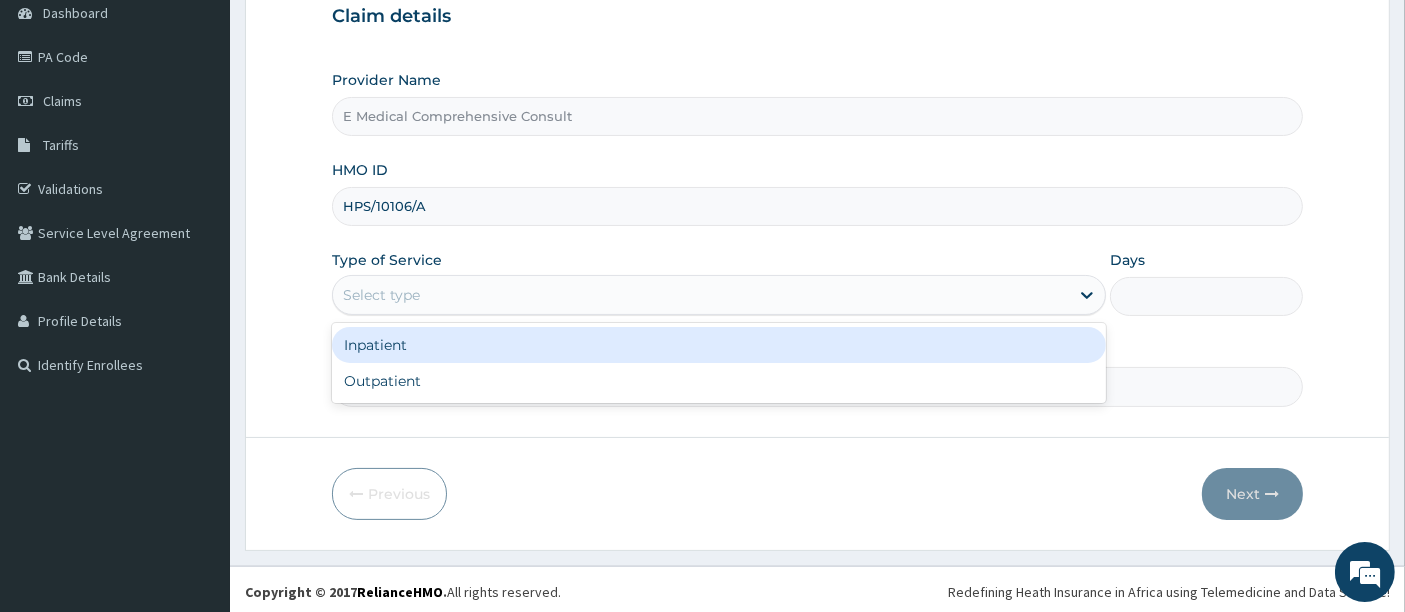 click on "Select type" at bounding box center [381, 295] 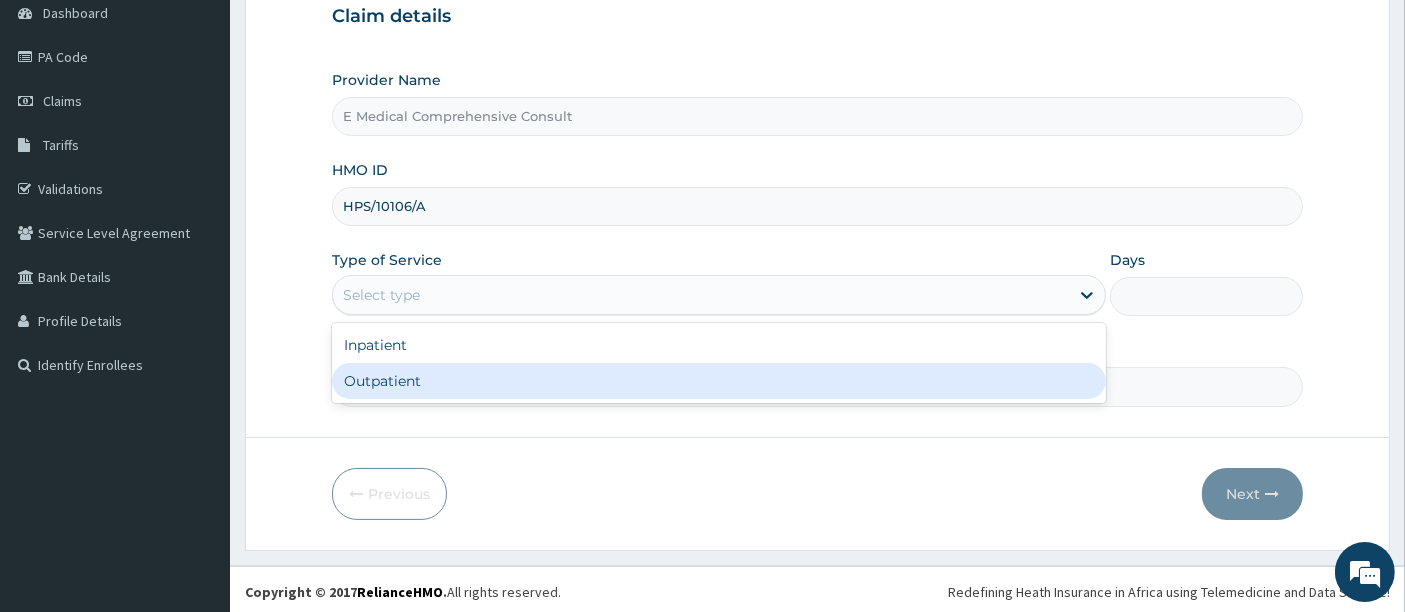 click on "Outpatient" at bounding box center (719, 381) 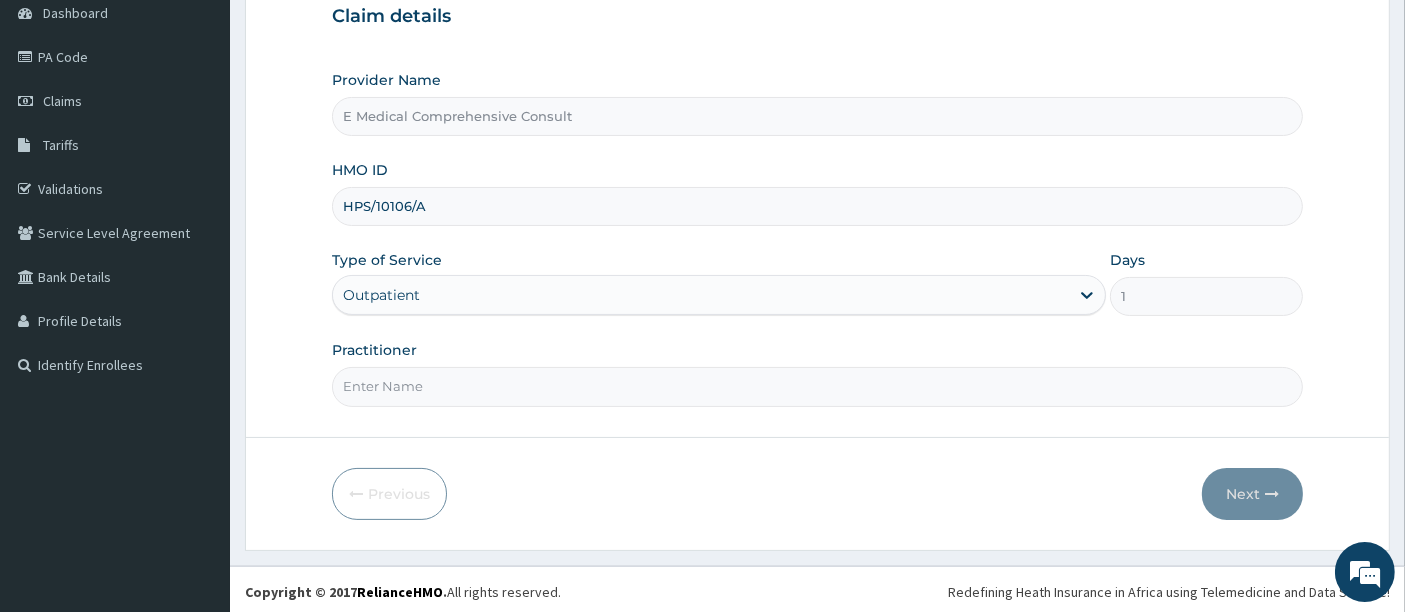 click on "Practitioner" at bounding box center (818, 386) 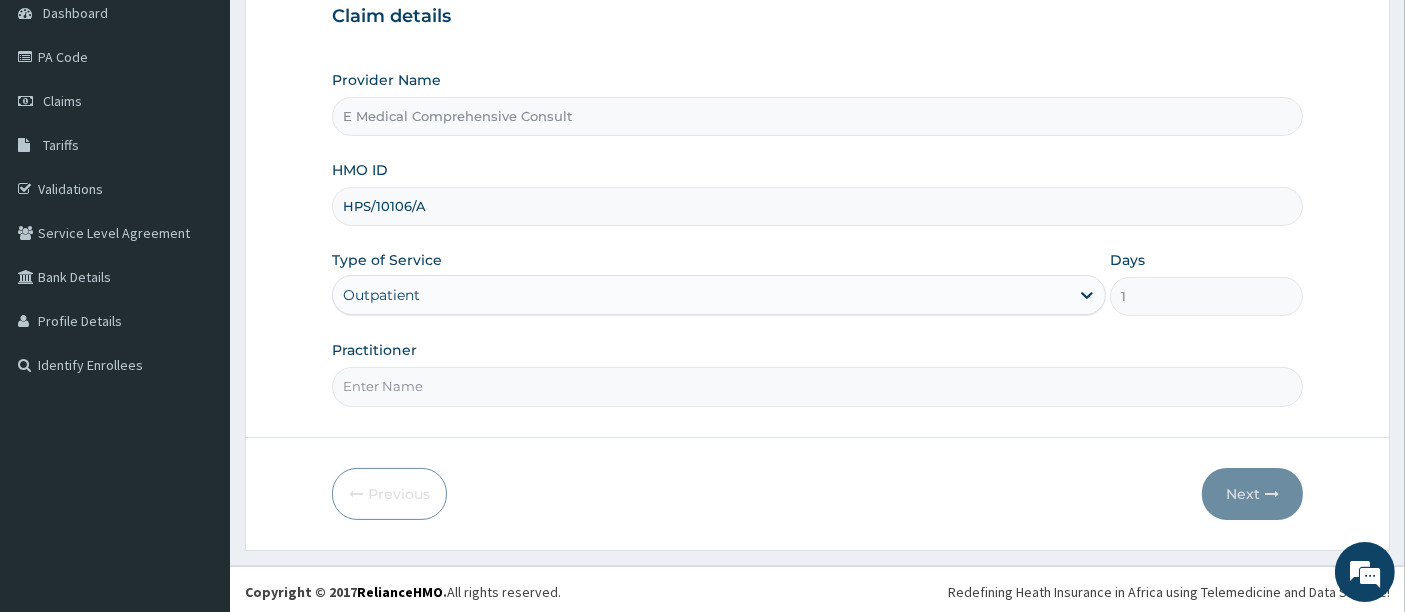 type on "[DR] [LAST]" 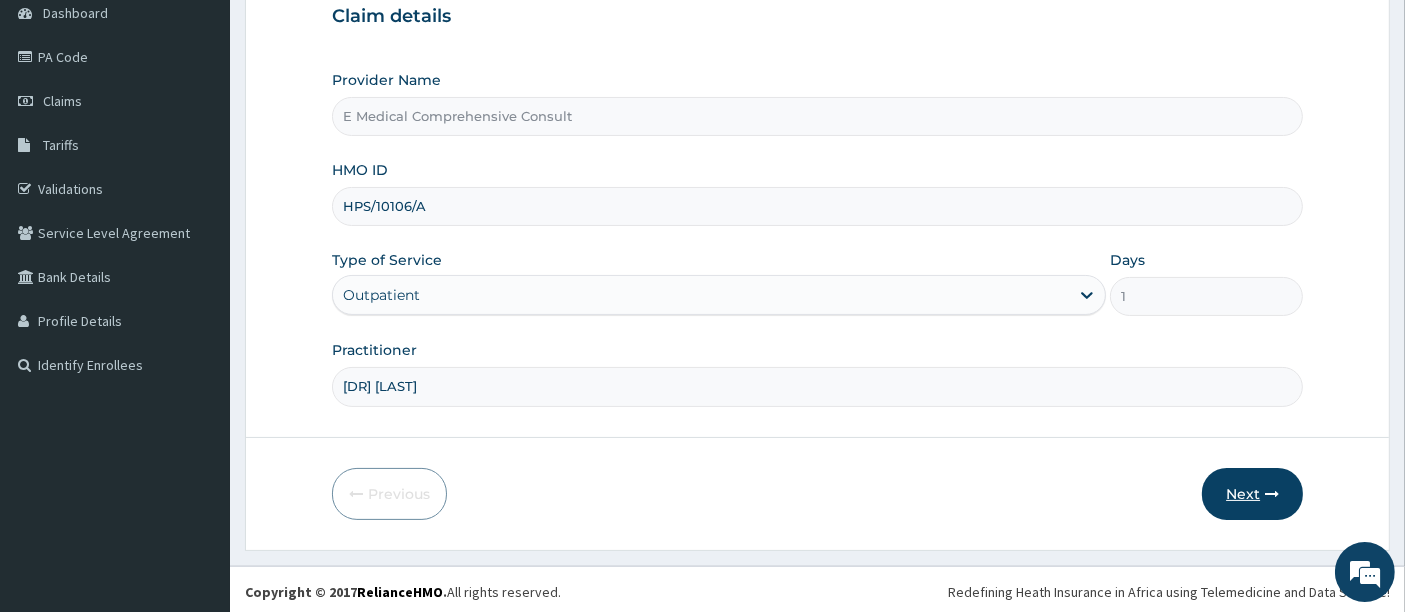 click on "Next" at bounding box center (1252, 494) 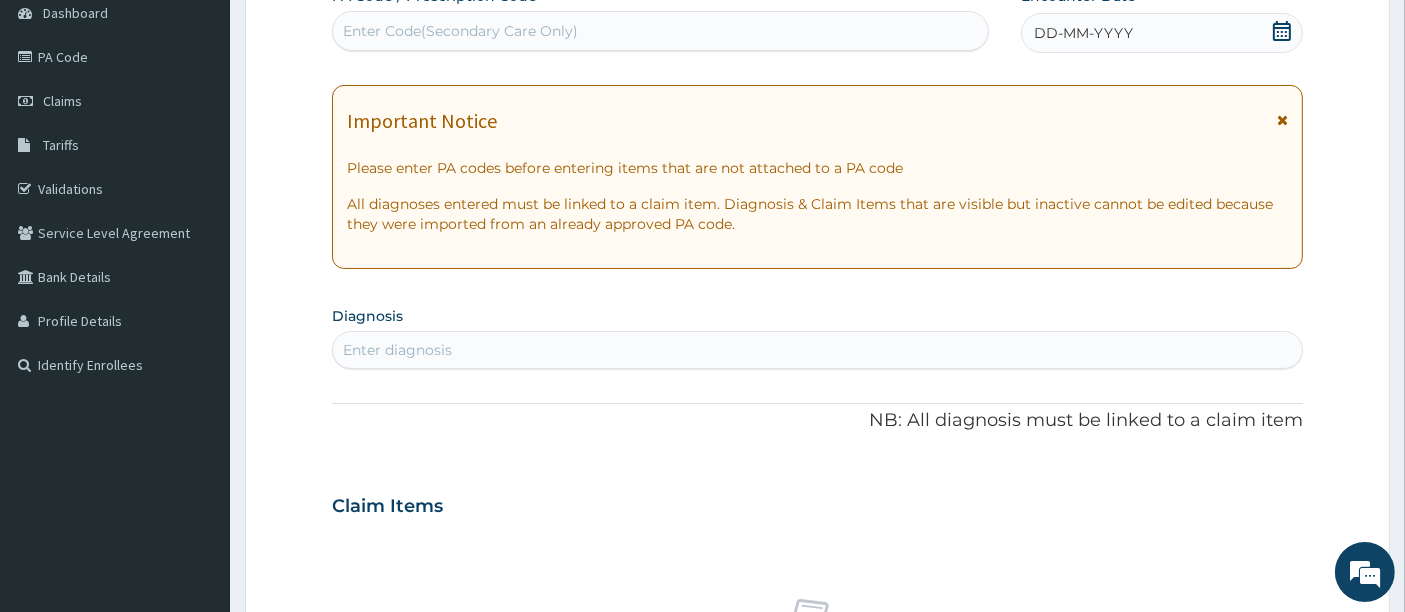 scroll, scrollTop: 0, scrollLeft: 0, axis: both 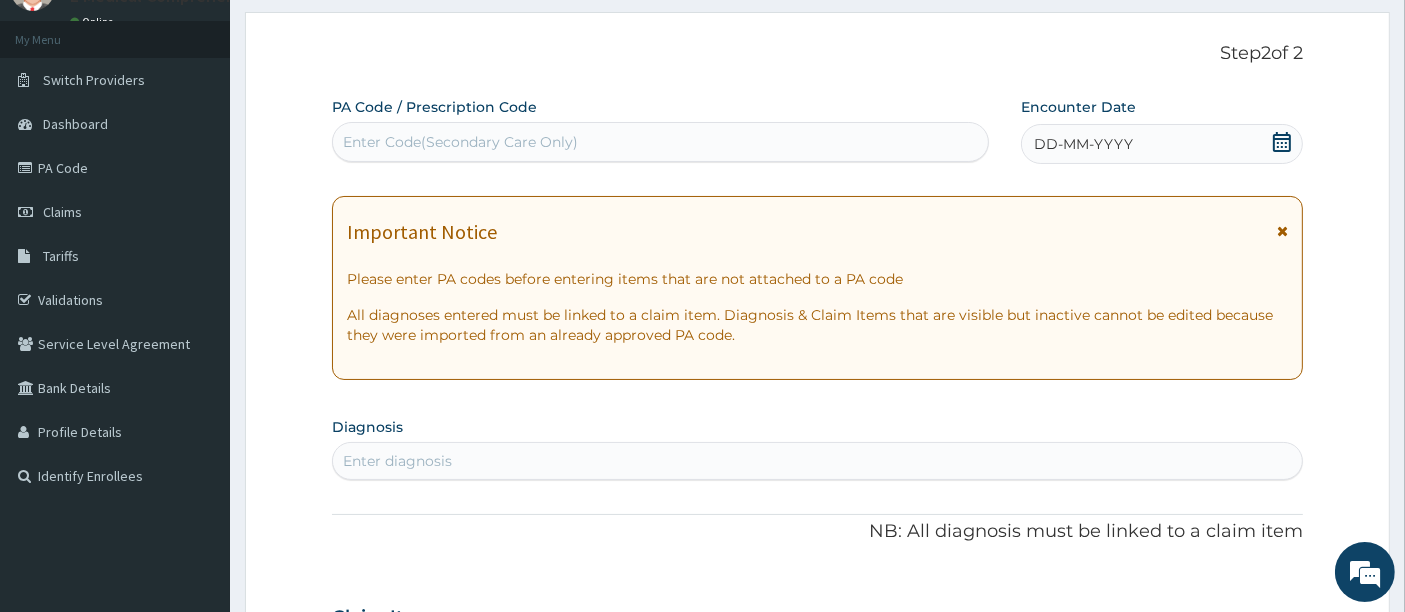 click on "Enter Code(Secondary Care Only)" at bounding box center [460, 142] 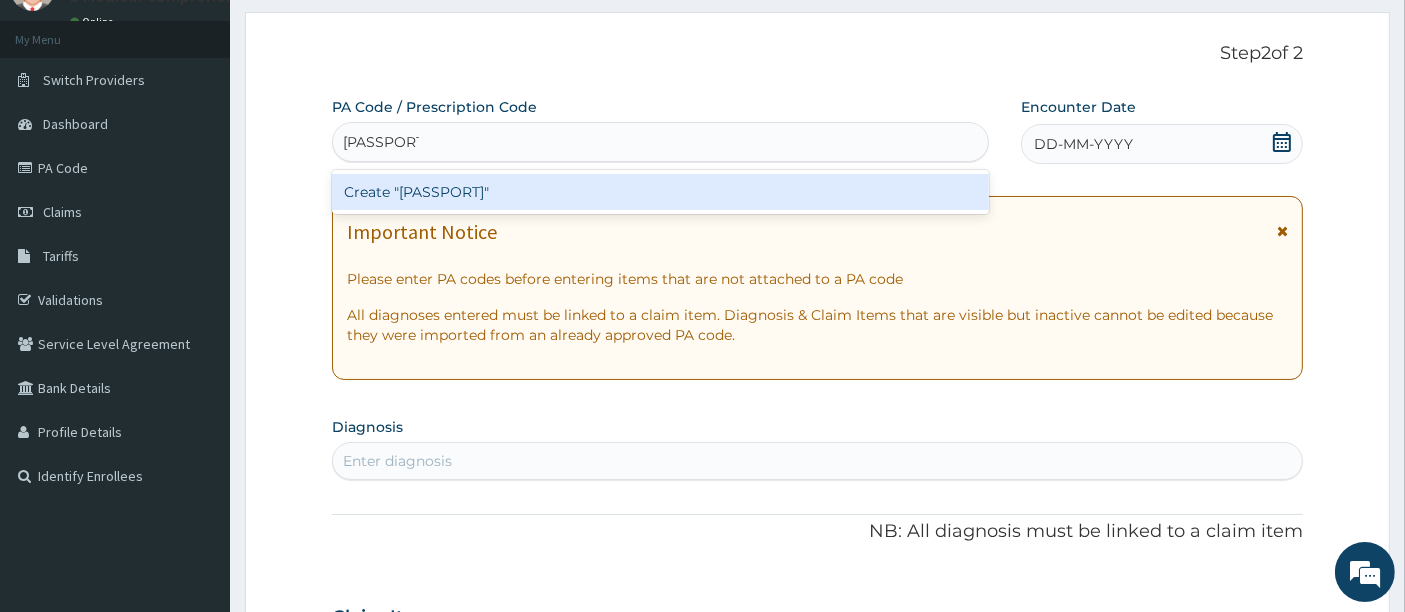 type on "[PASSPORT]" 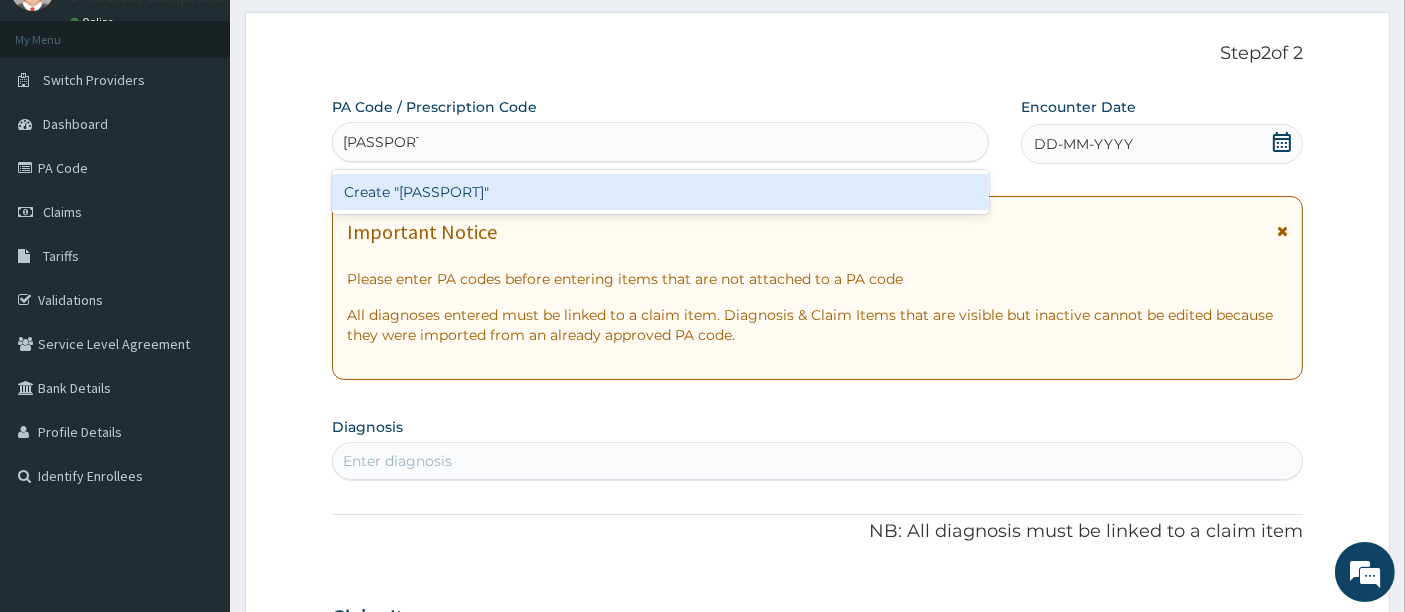click on "Create "[PASSPORT]"" at bounding box center (661, 192) 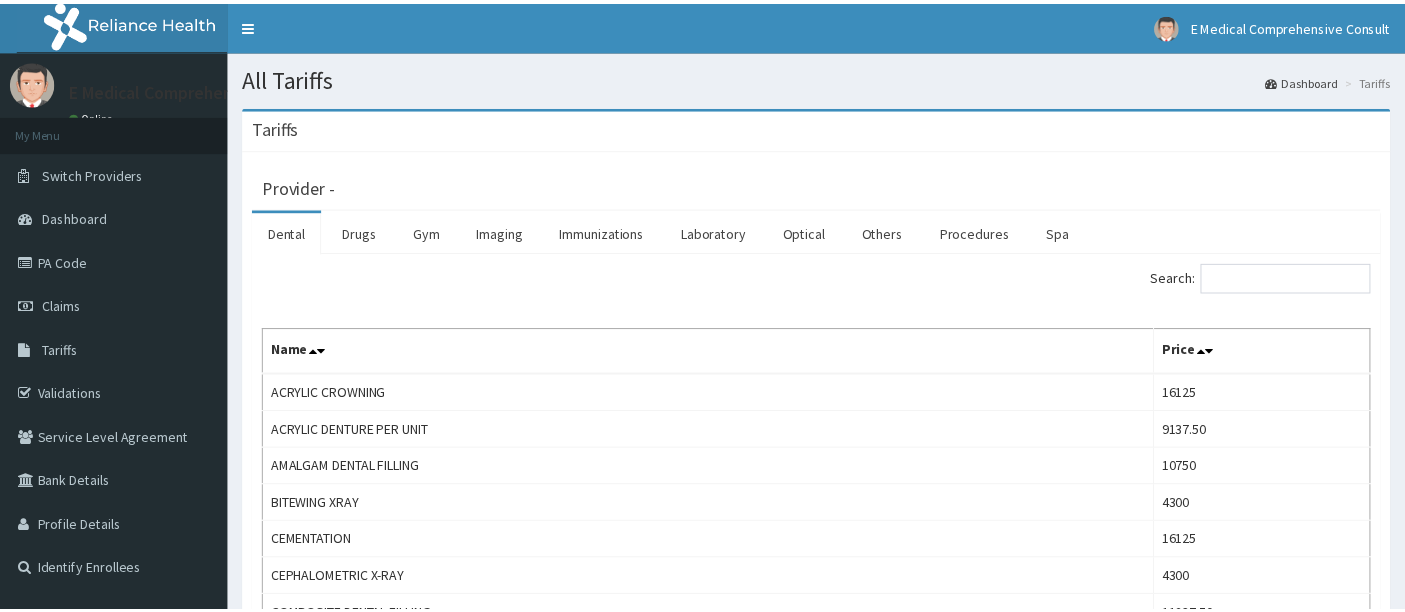 scroll, scrollTop: 0, scrollLeft: 0, axis: both 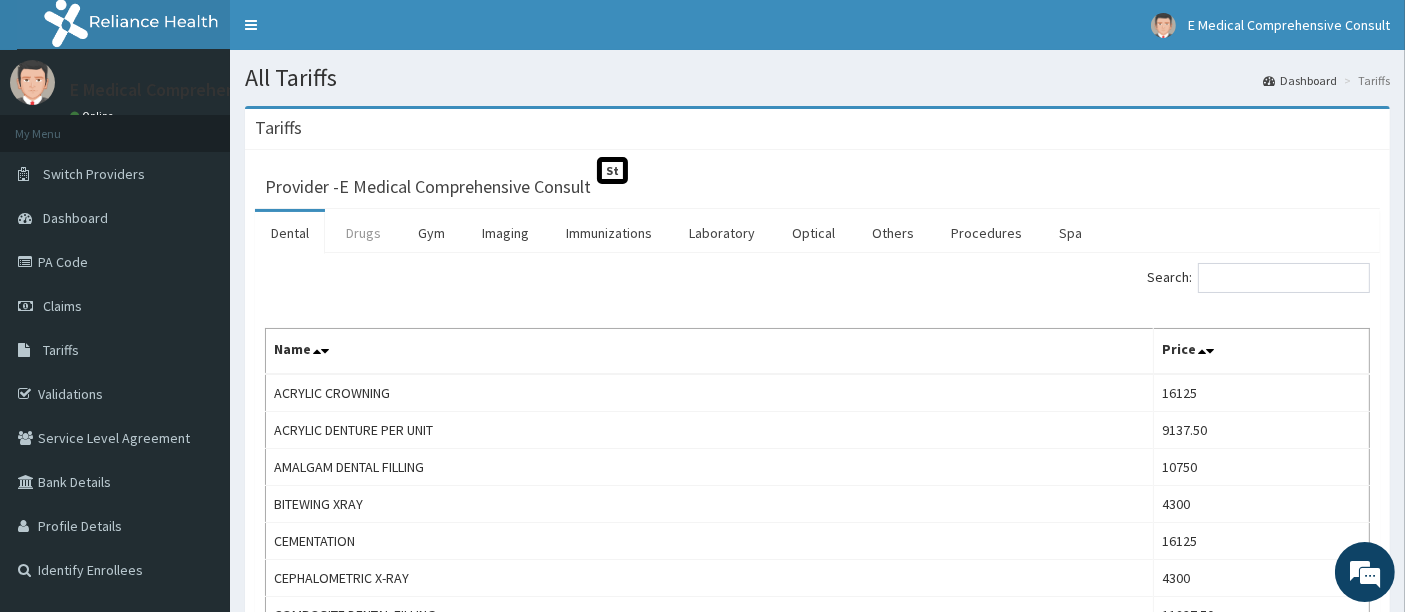 click on "Drugs" at bounding box center [363, 233] 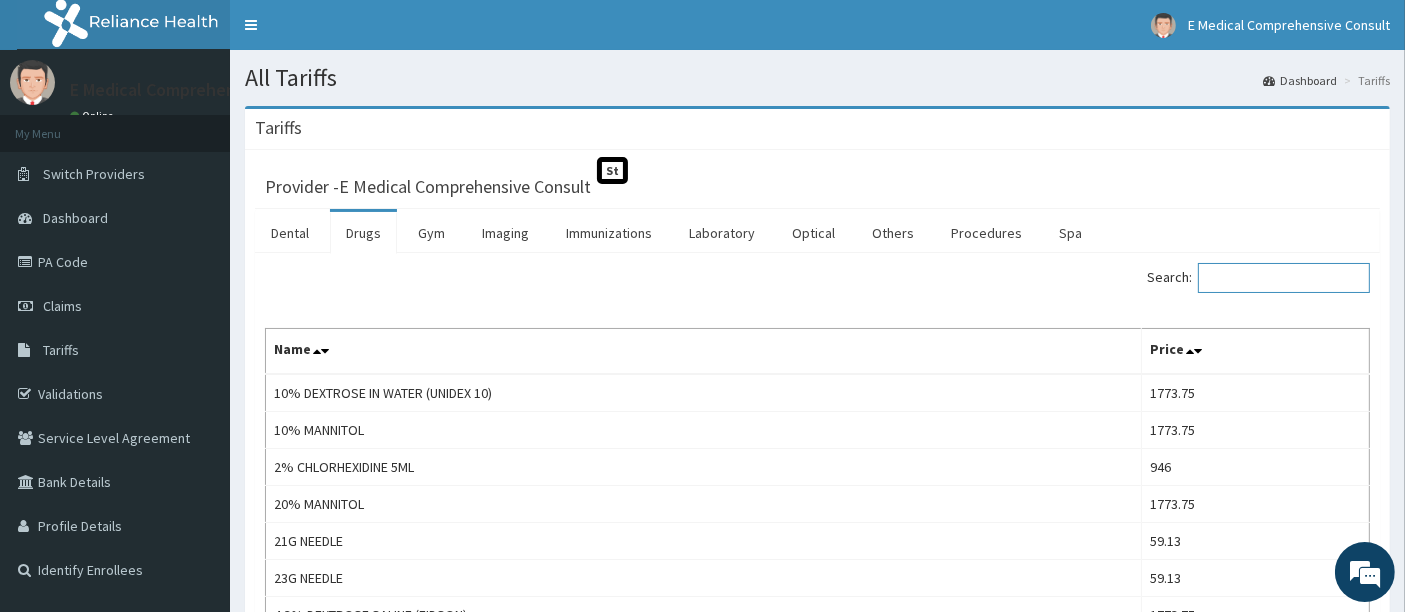 click on "Search:" at bounding box center (1284, 278) 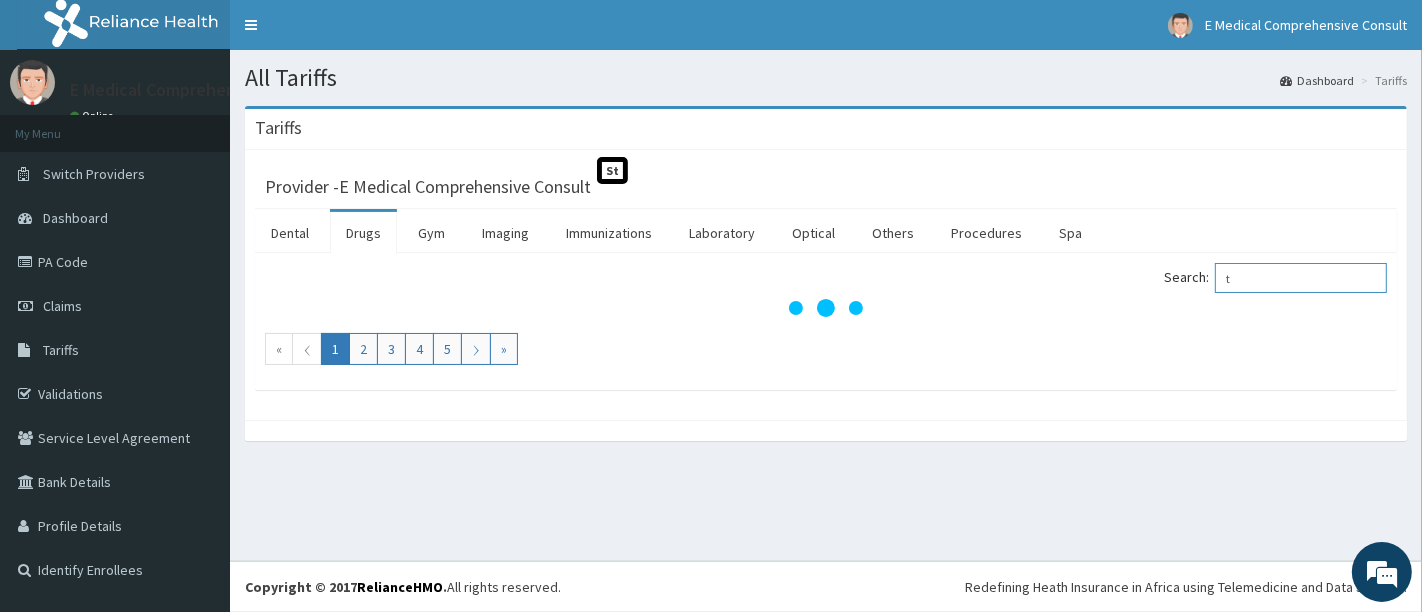 scroll, scrollTop: 0, scrollLeft: 0, axis: both 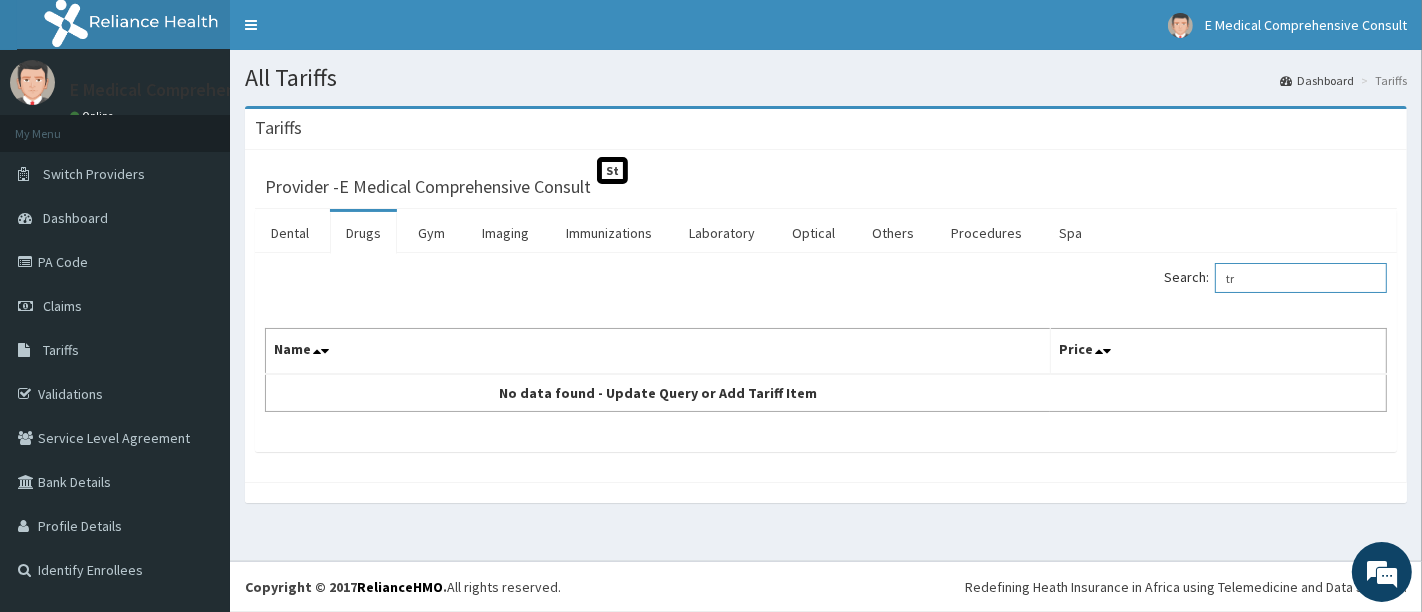 type on "t" 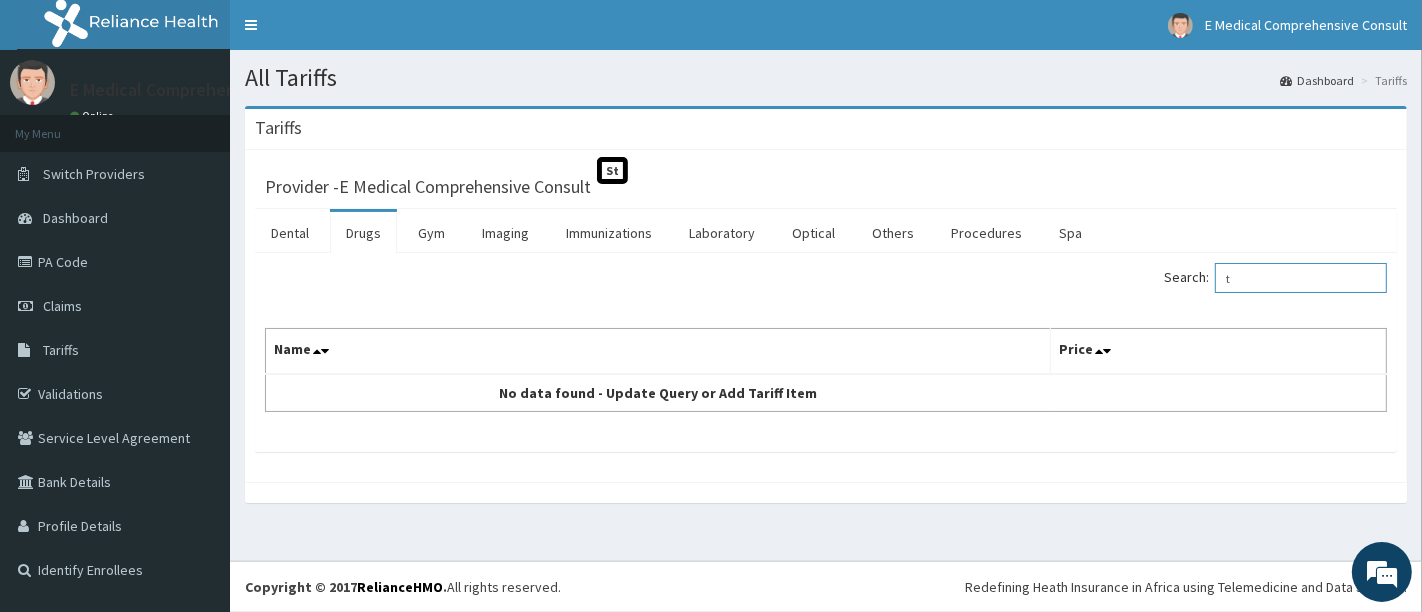type 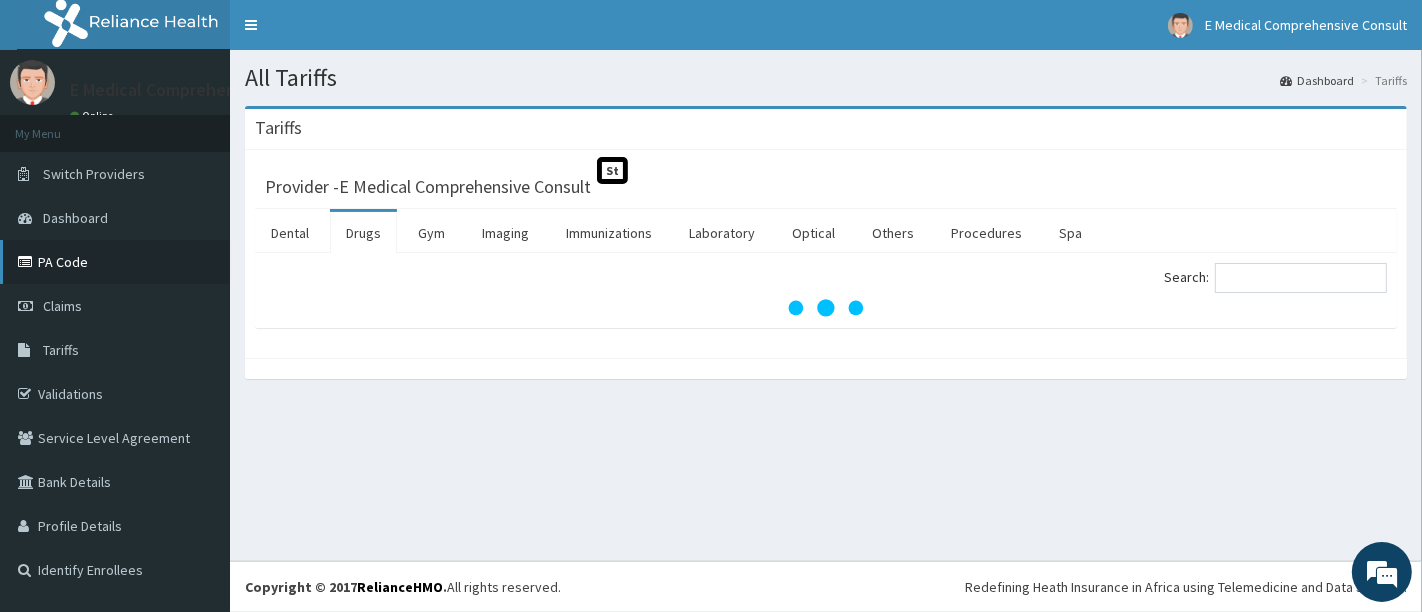 click on "PA Code" at bounding box center (115, 262) 